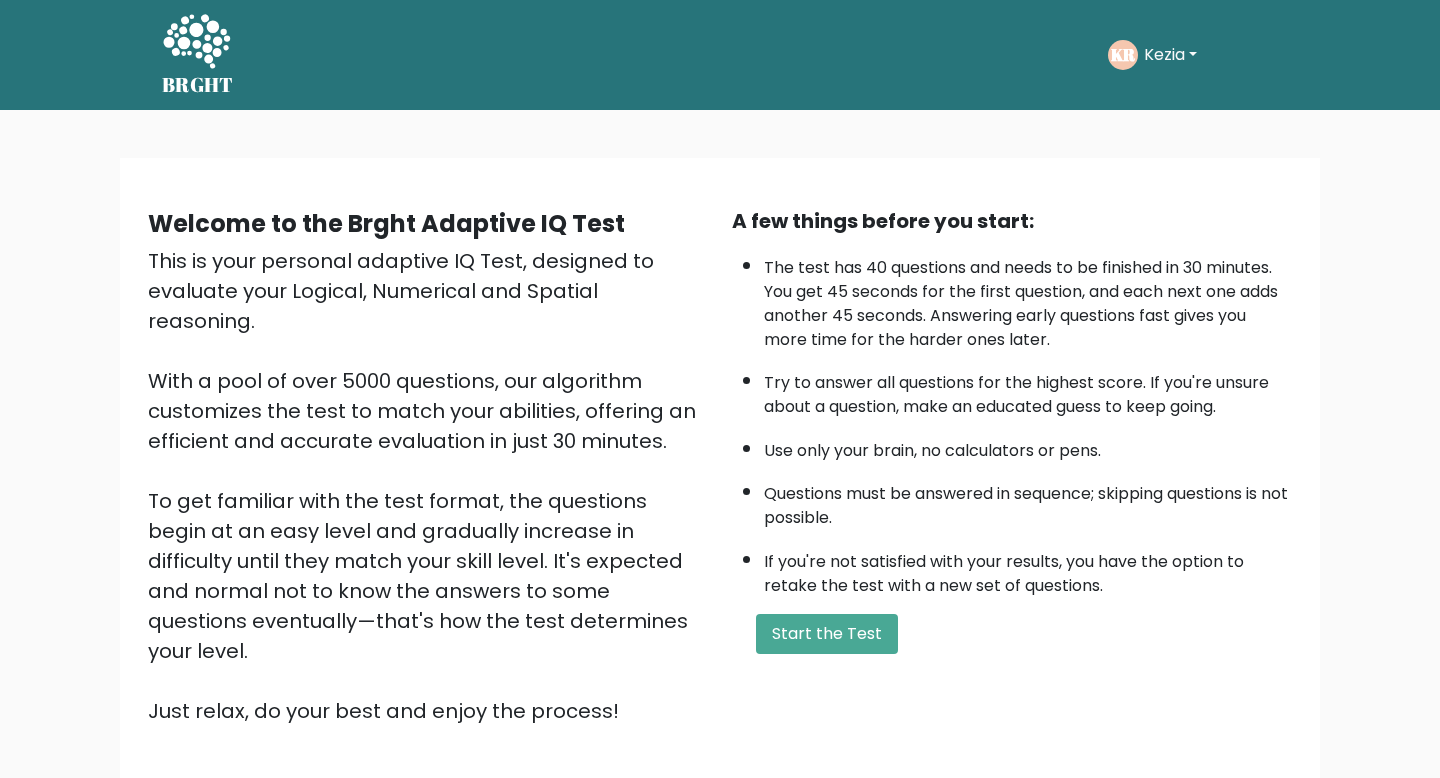 scroll, scrollTop: 0, scrollLeft: 0, axis: both 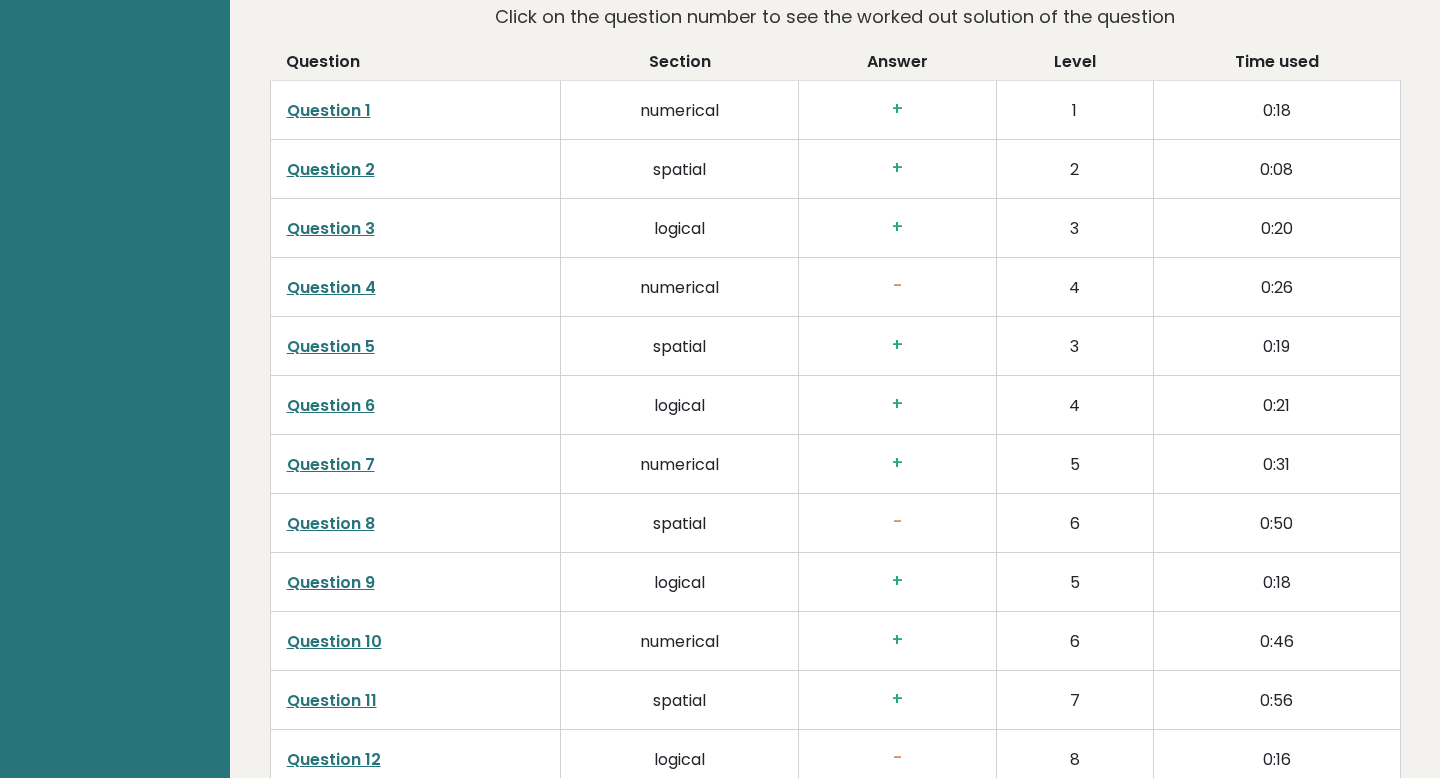click on "Question
4" at bounding box center [331, 287] 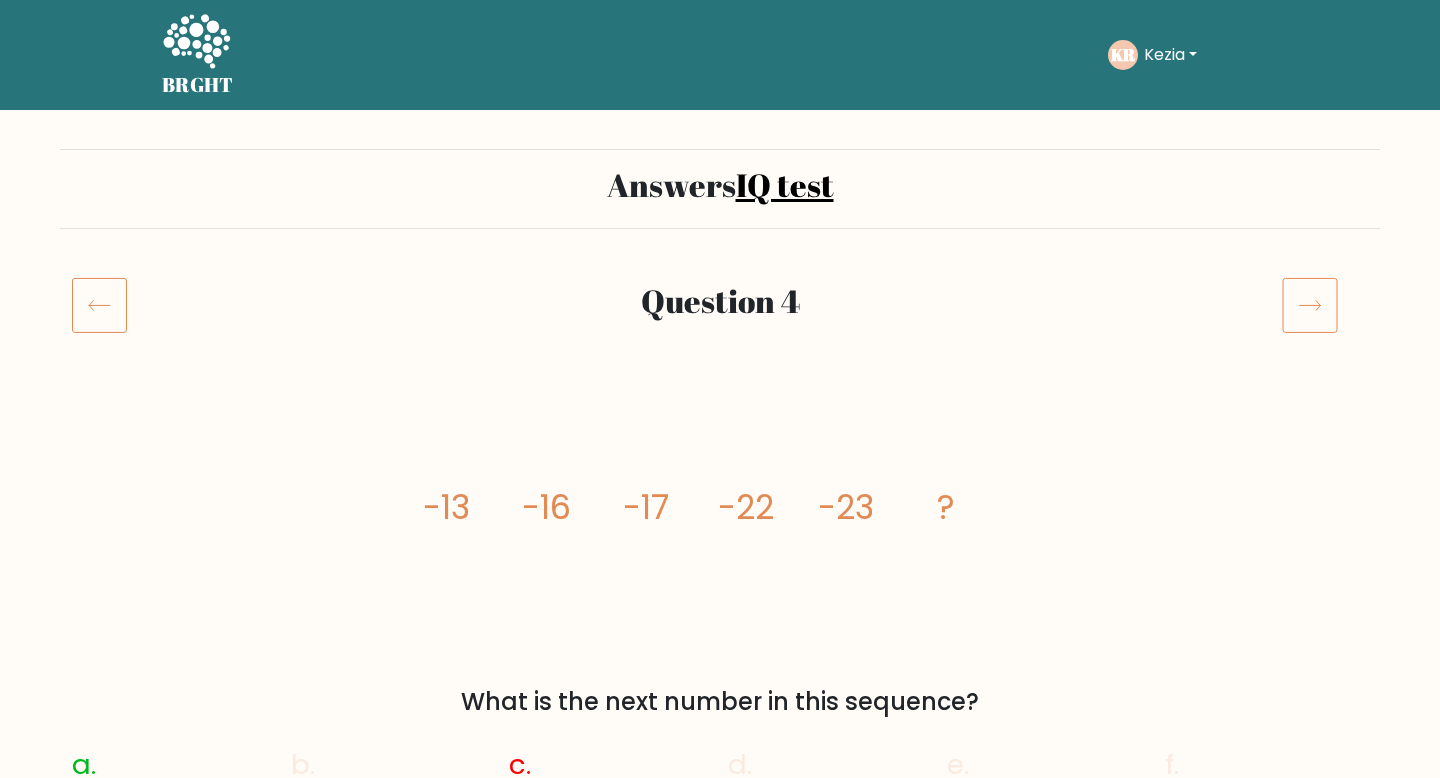 scroll, scrollTop: 0, scrollLeft: 0, axis: both 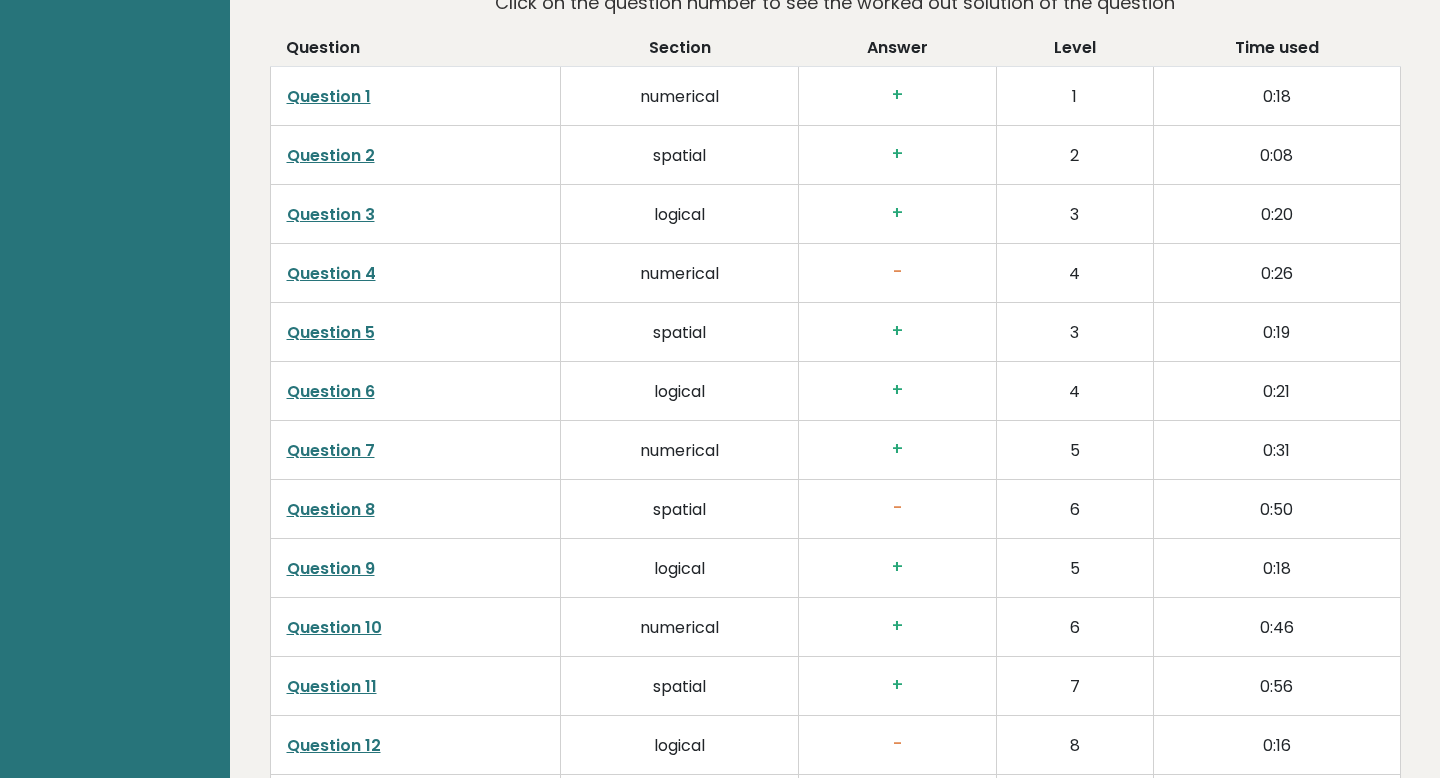 click on "Question
4" at bounding box center (331, 273) 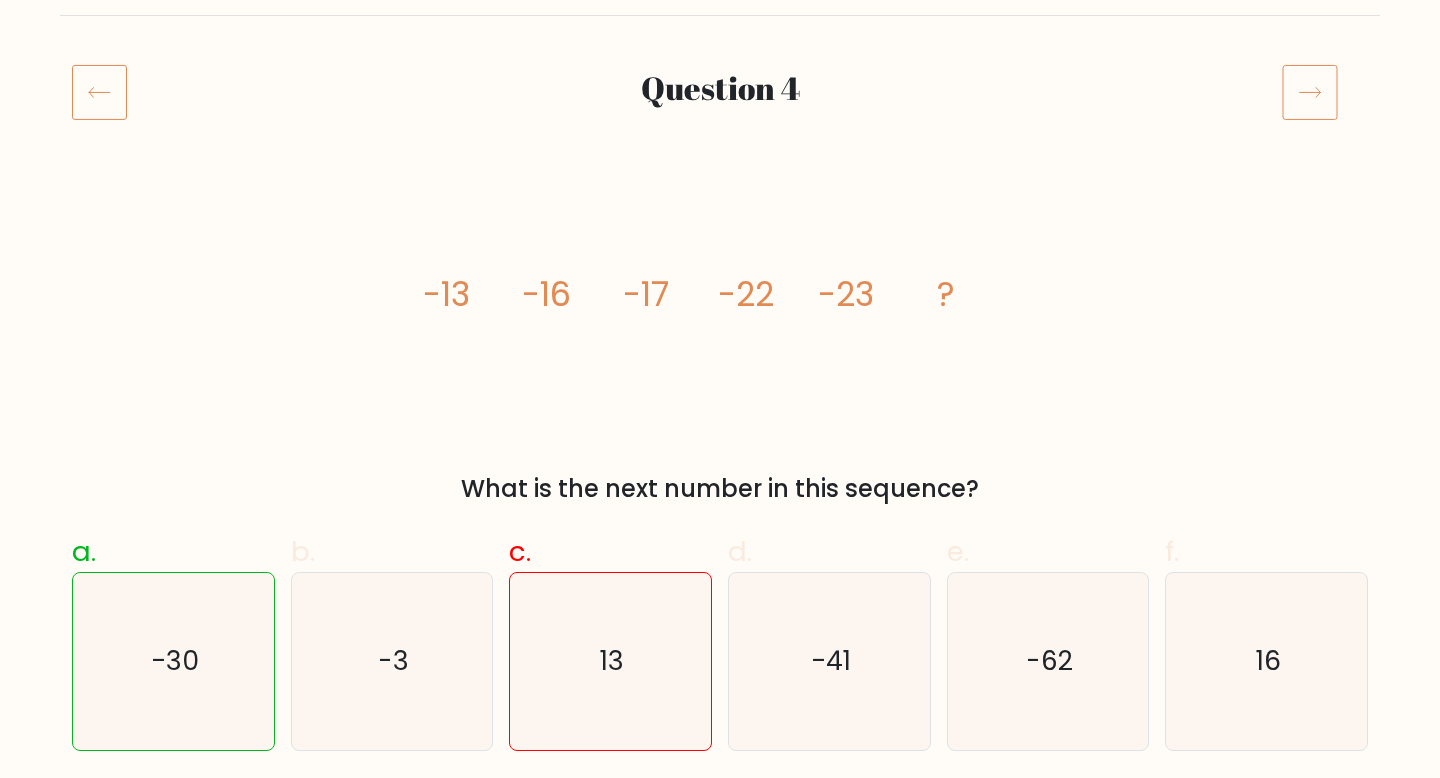 scroll, scrollTop: 235, scrollLeft: 0, axis: vertical 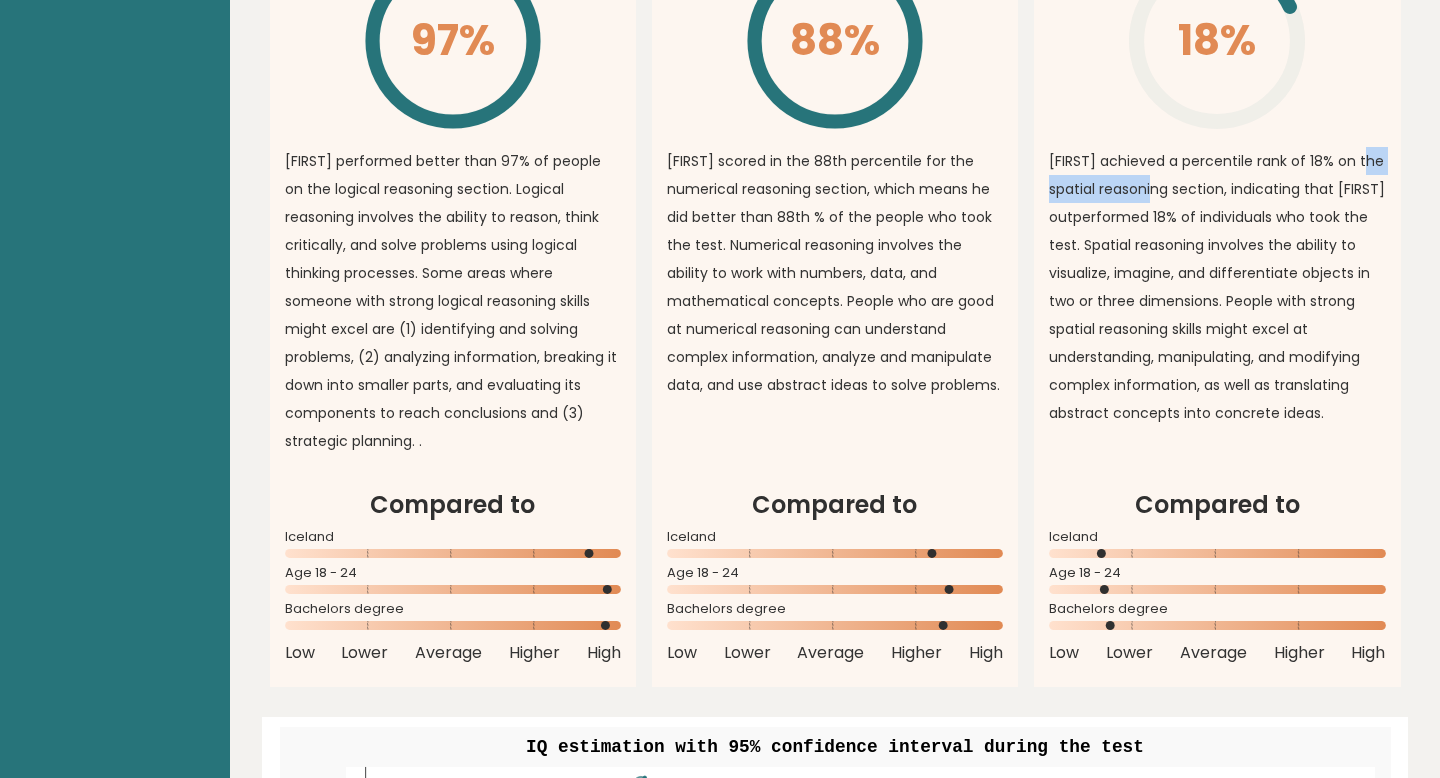 drag, startPoint x: 1061, startPoint y: 193, endPoint x: 1190, endPoint y: 193, distance: 129 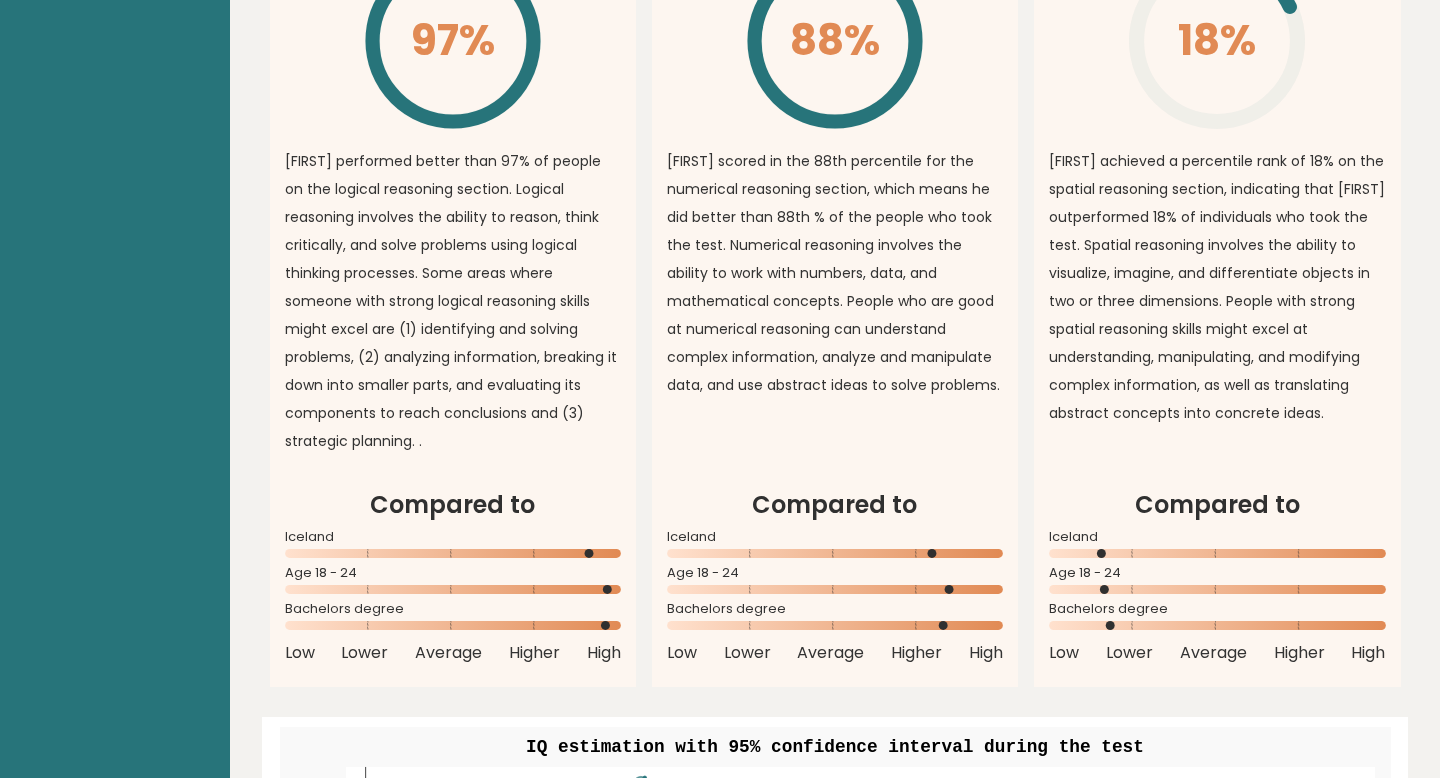 click on "[FIRST] achieved a percentile rank of 18% on the spatial reasoning section, indicating that [FIRST] outperformed 18% of individuals who took the test. Spatial reasoning involves the ability to visualize, imagine, and differentiate objects in two or three dimensions. People with strong spatial reasoning skills might excel at understanding, manipulating, and modifying complex information, as well as translating abstract concepts into concrete ideas." at bounding box center (1217, 287) 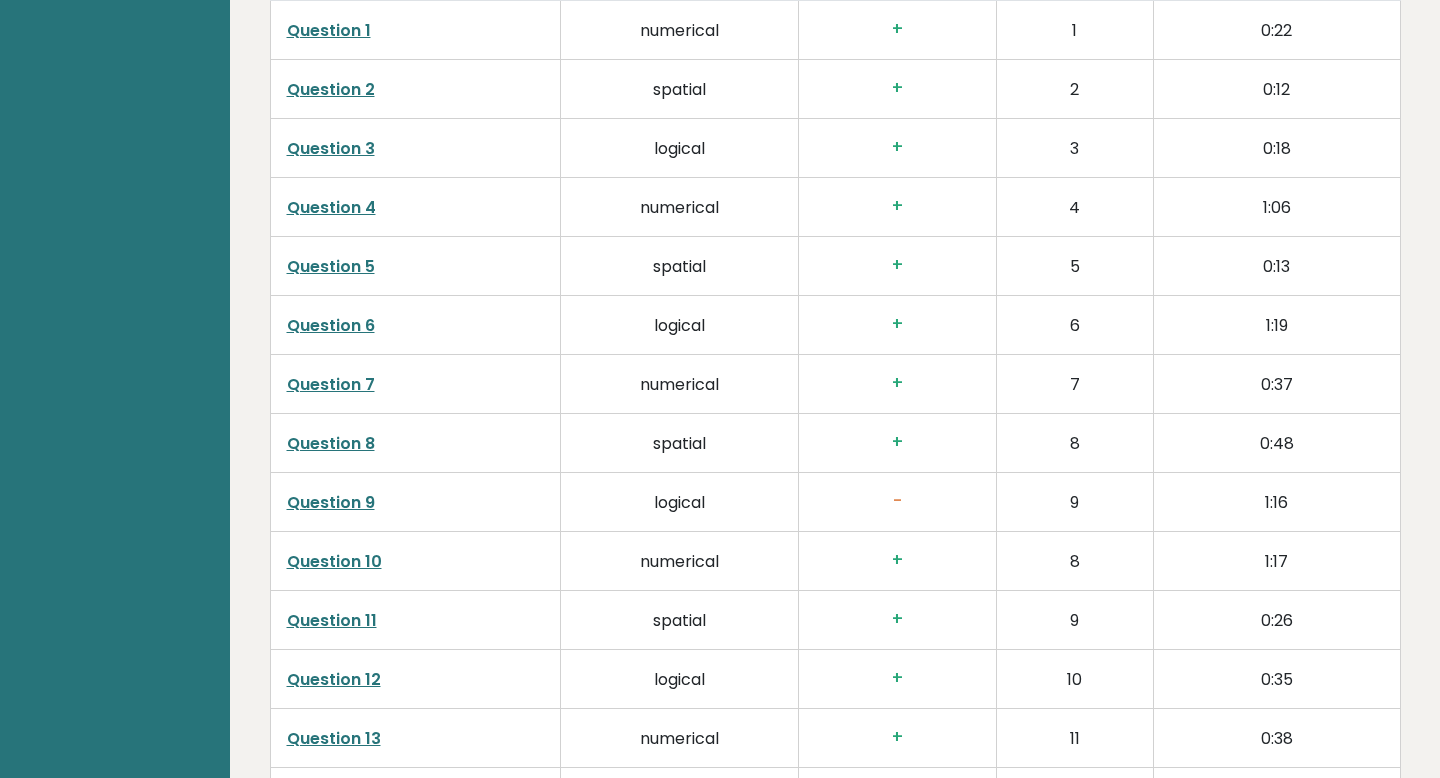 scroll, scrollTop: 2929, scrollLeft: 0, axis: vertical 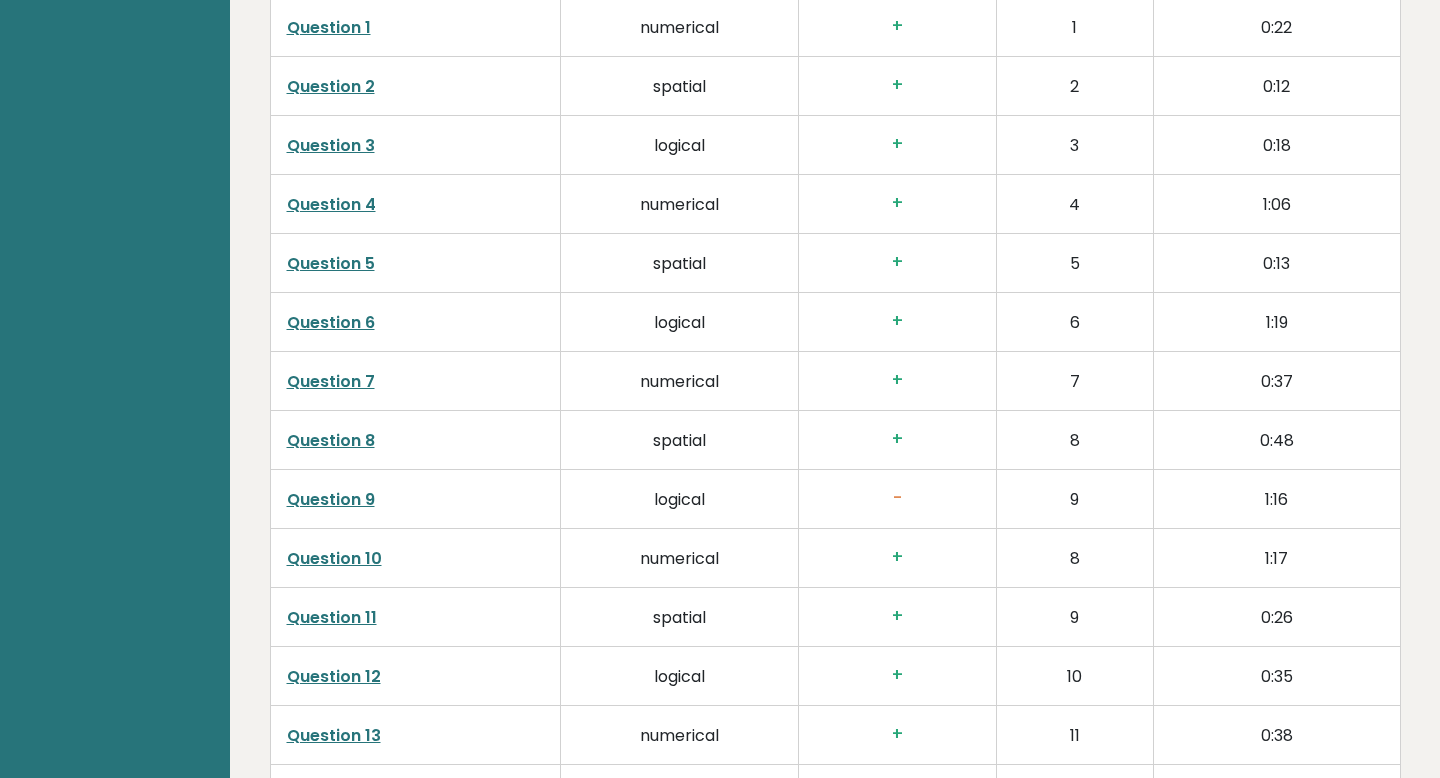 click on "Question
9" at bounding box center [331, 499] 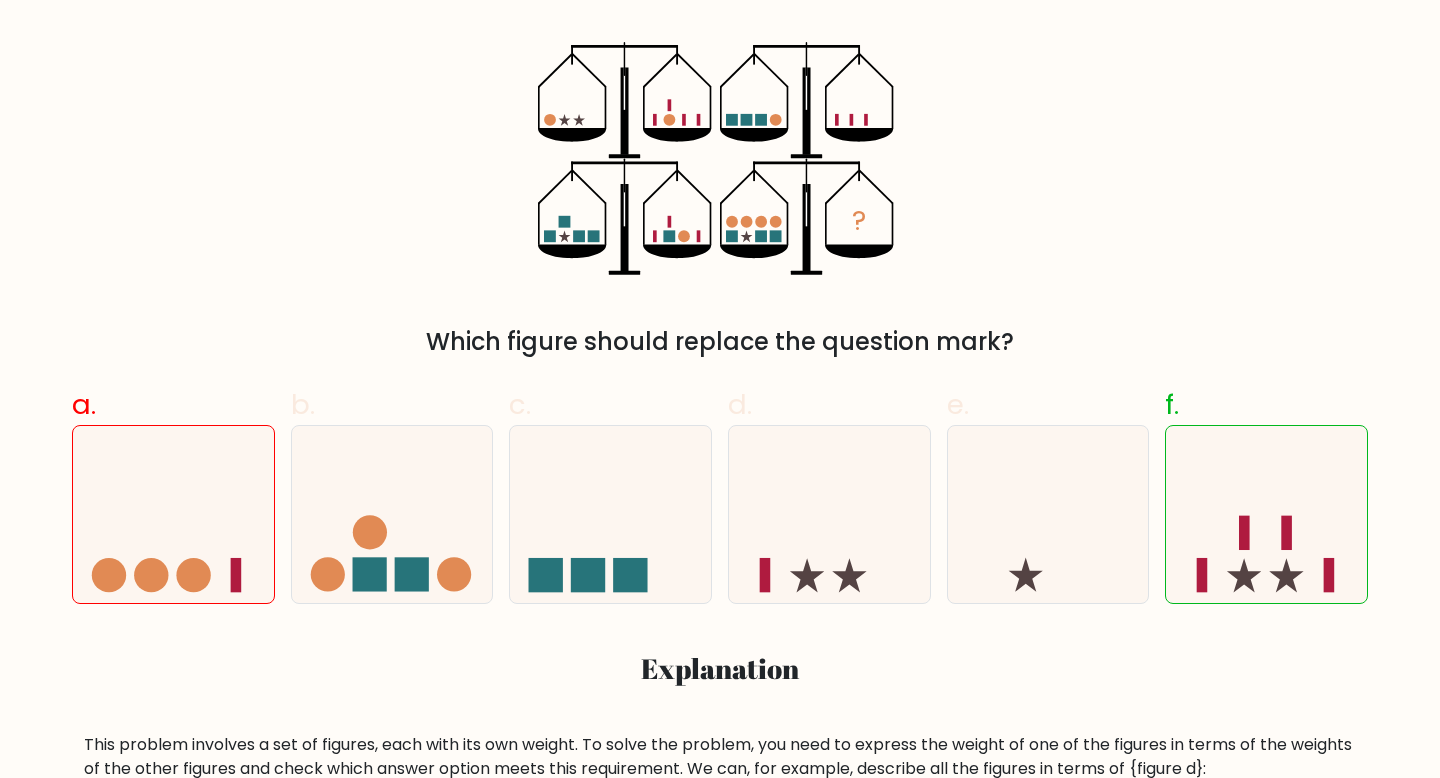 scroll, scrollTop: 361, scrollLeft: 0, axis: vertical 